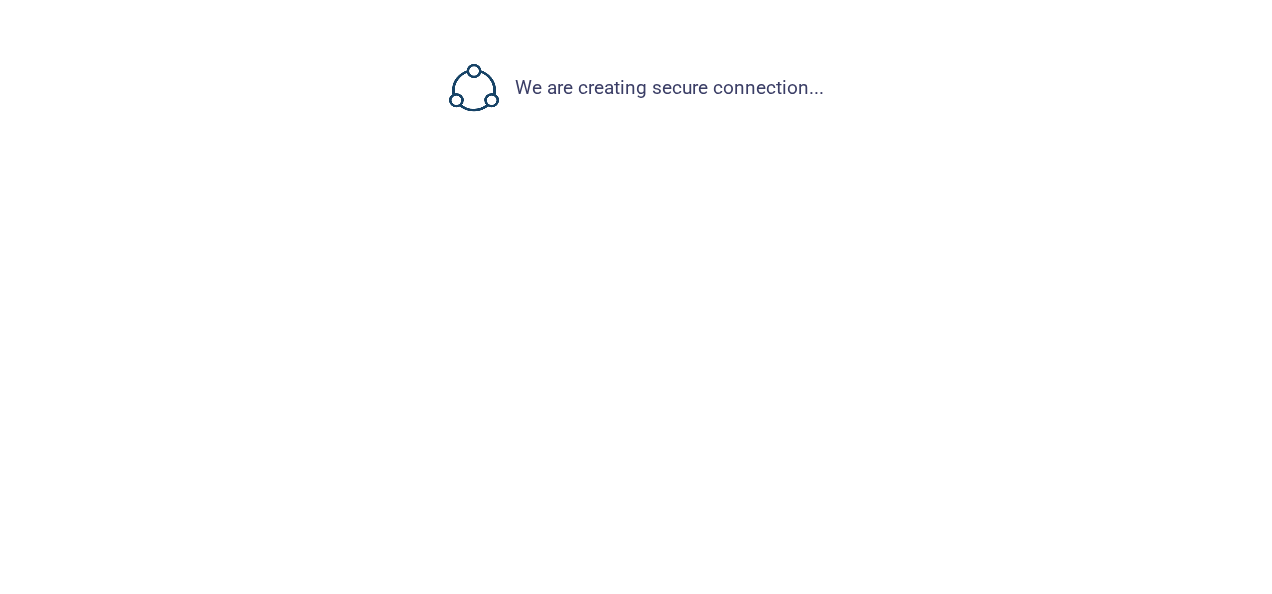 scroll, scrollTop: 0, scrollLeft: 0, axis: both 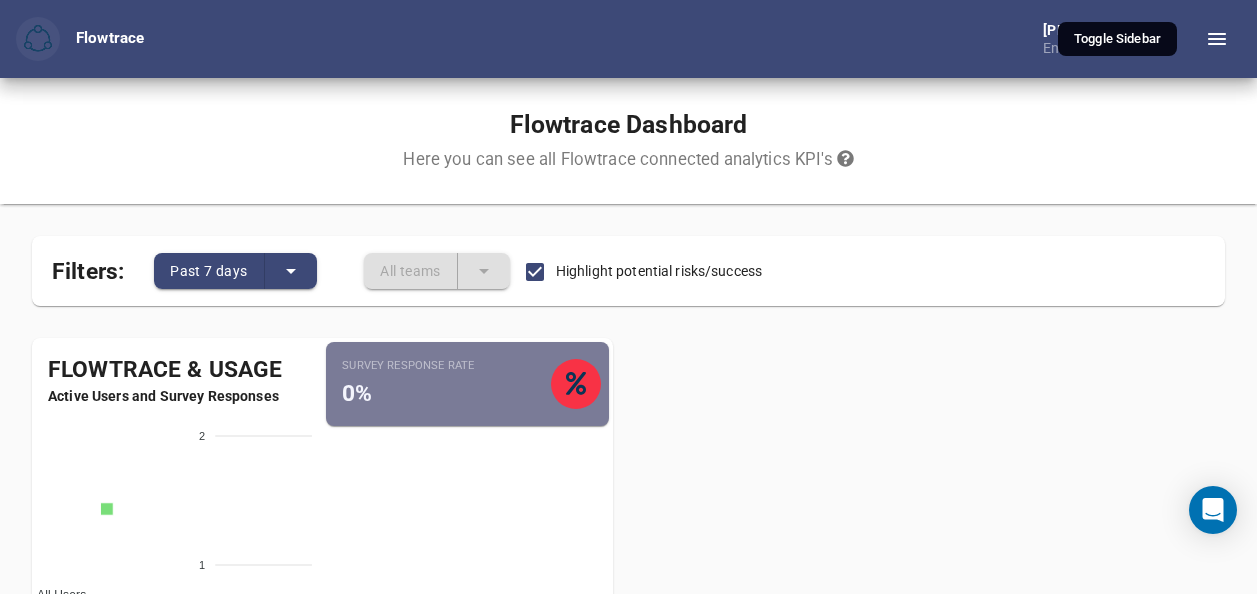 click 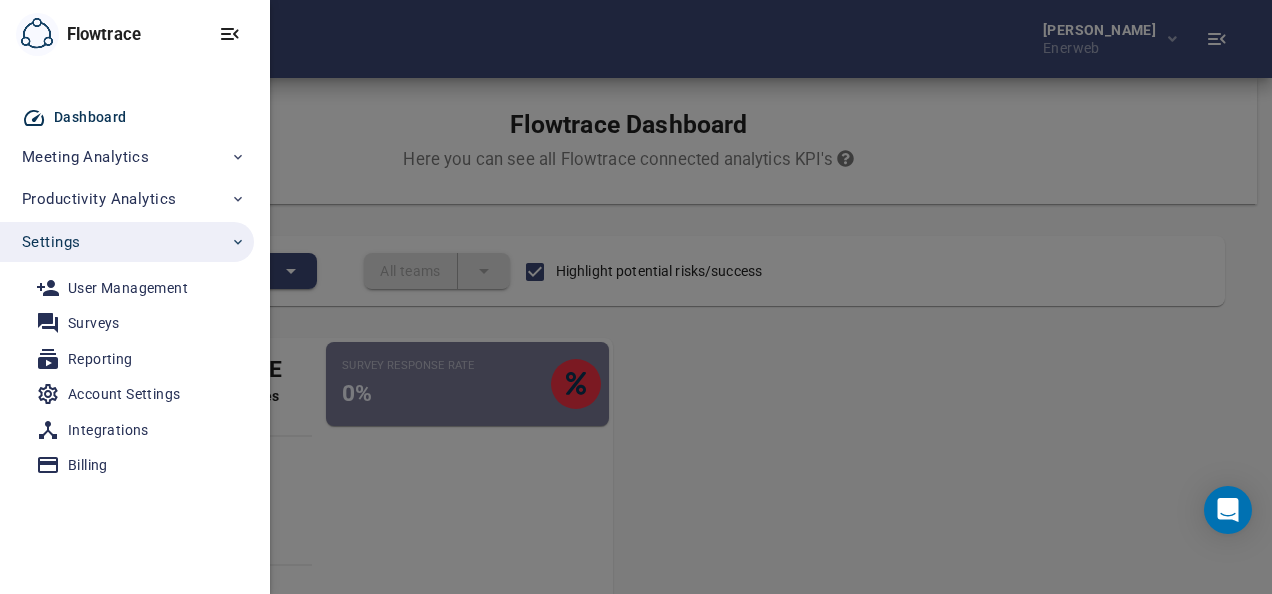 click on "Integrations" at bounding box center [108, 430] 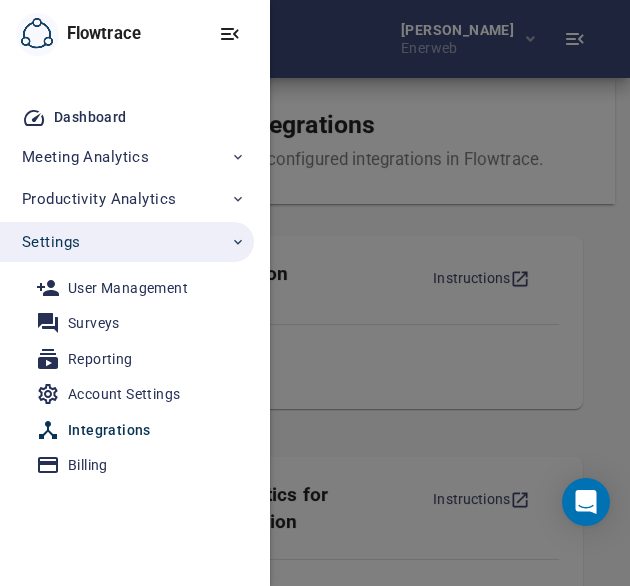 click 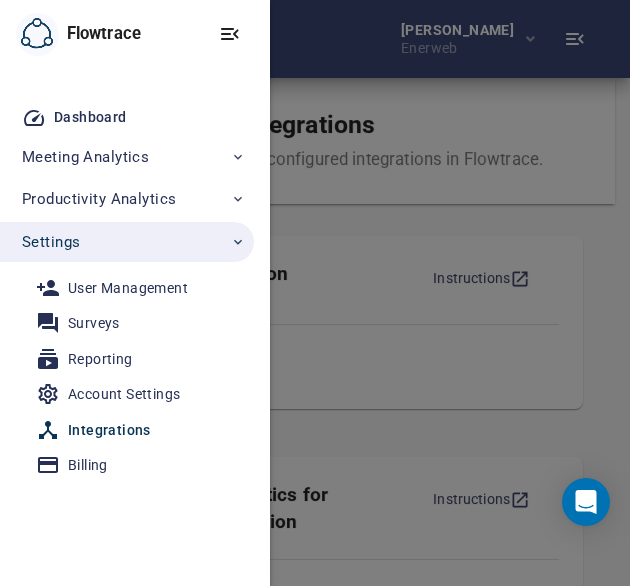click on "Integrations" at bounding box center (109, 430) 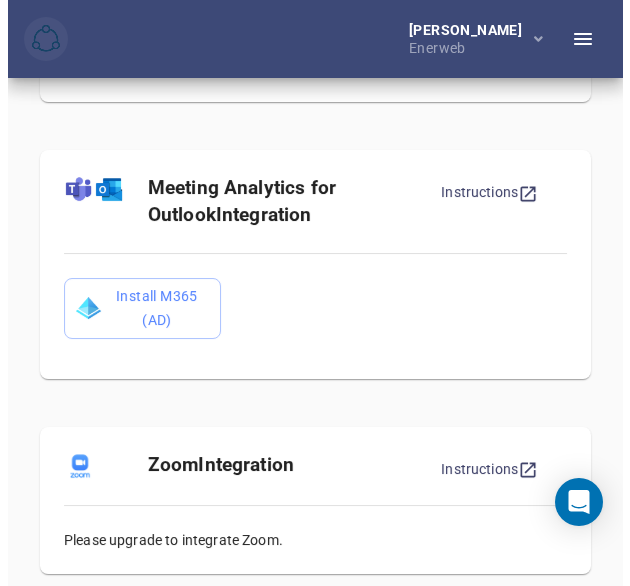scroll, scrollTop: 800, scrollLeft: 0, axis: vertical 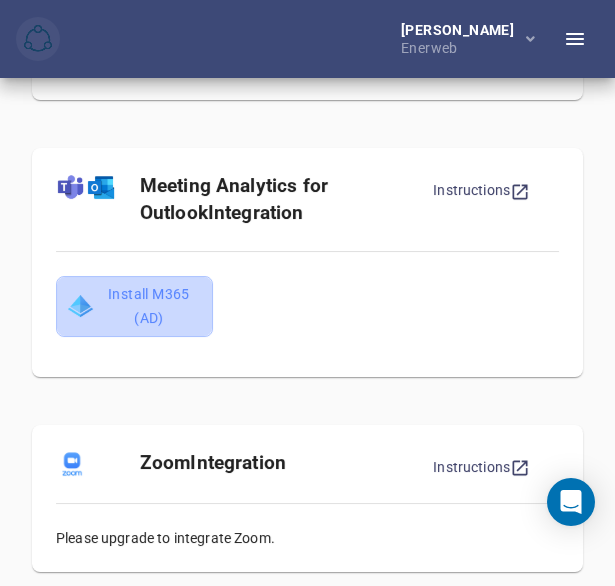 click on "Install M365 (AD)" at bounding box center [134, 306] 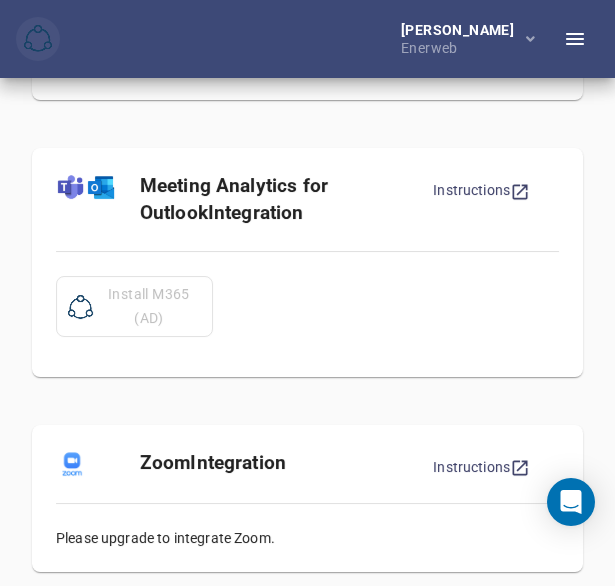 click on "Integrations Here you can see all your configured integrations in Flowtrace. Slack Integration  Instructions Install Slack Meeting Analytics for Google  Integration  Instructions Install Meeting Analytics Google Workspace Service Account Instructions Please upgrade your plan to to integrate. Meeting Analytics for Outlook  Integration  Instructions Install M365 (AD) Zoom  Integration  Instructions Please upgrade to integrate Zoom. Jira  Integration  Instructions Please upgrade to integrate Jira. ClickUp  Integration  Instructions Please upgrade to integrate ClickUp. Front  Integration  Ask for a guide. Please upgrade to integrate Front. HubSpot  Integration  Ask for a guide. Please upgrade to integrate HubSpot. Salesforce  Integration  Ask for a guide. Please contact us for early access. Asana  Integration  Ask for a guide. Please contact us for early access." at bounding box center [307, 525] 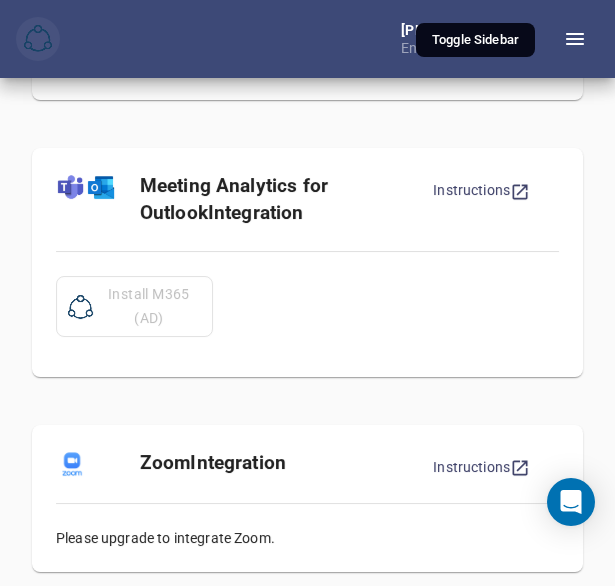 click 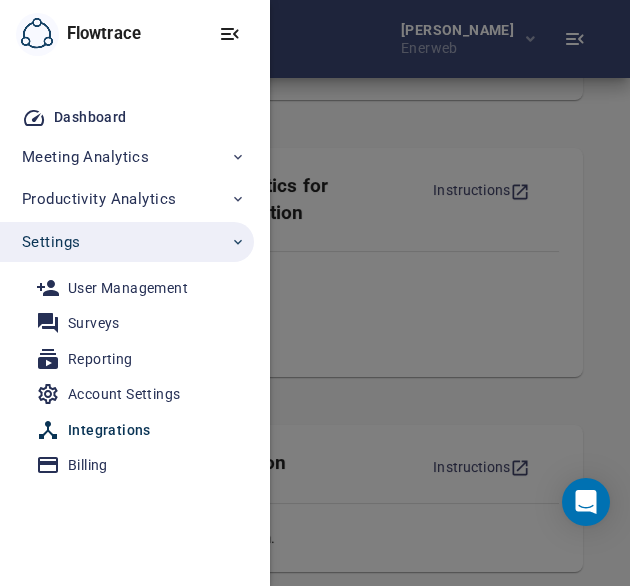 click on "User Management" at bounding box center (128, 288) 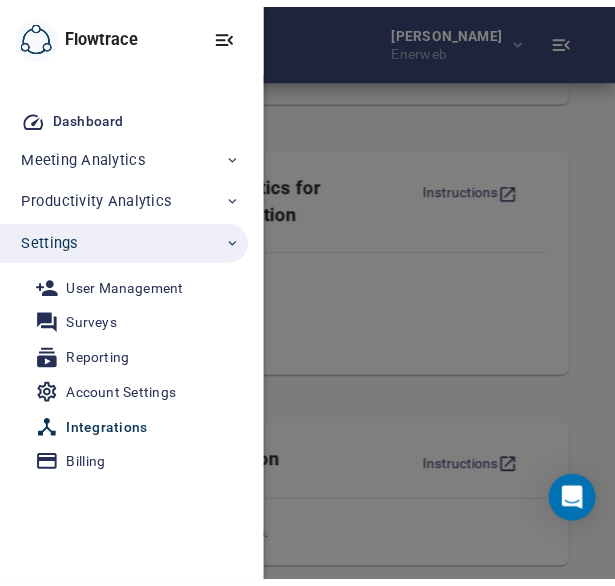 scroll, scrollTop: 0, scrollLeft: 0, axis: both 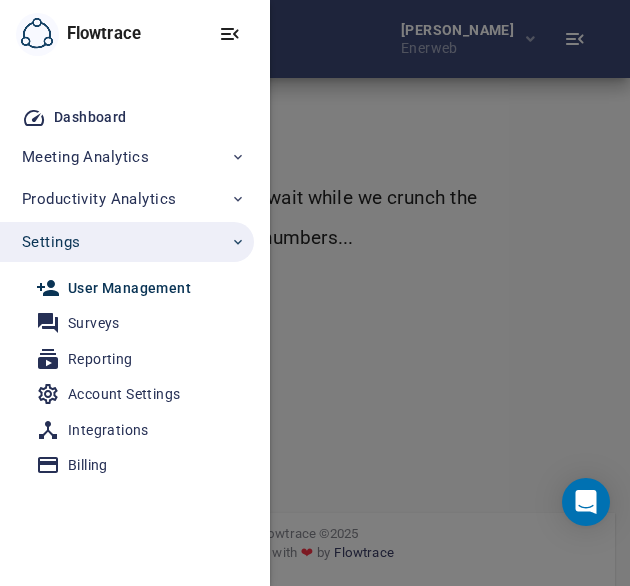 click on "Meeting Analytics" at bounding box center [134, 157] 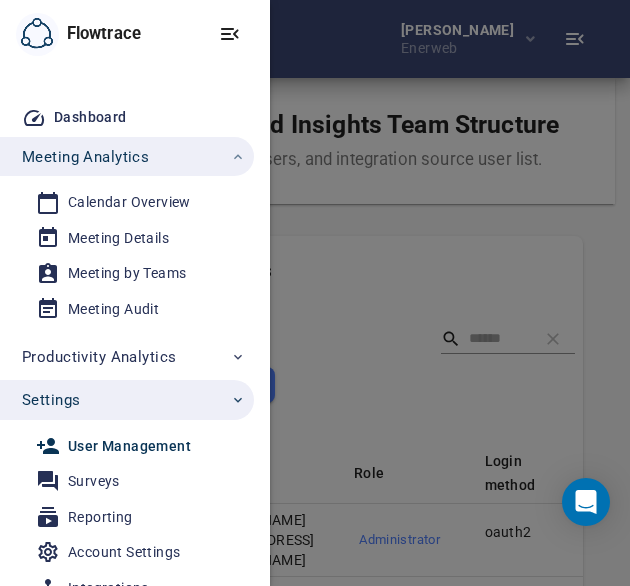click on "Productivity Analytics" at bounding box center (134, 357) 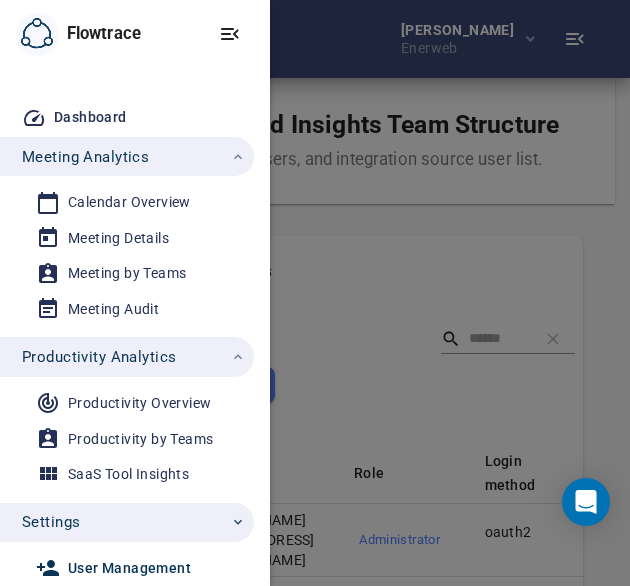click on "Productivity Overview" at bounding box center (139, 403) 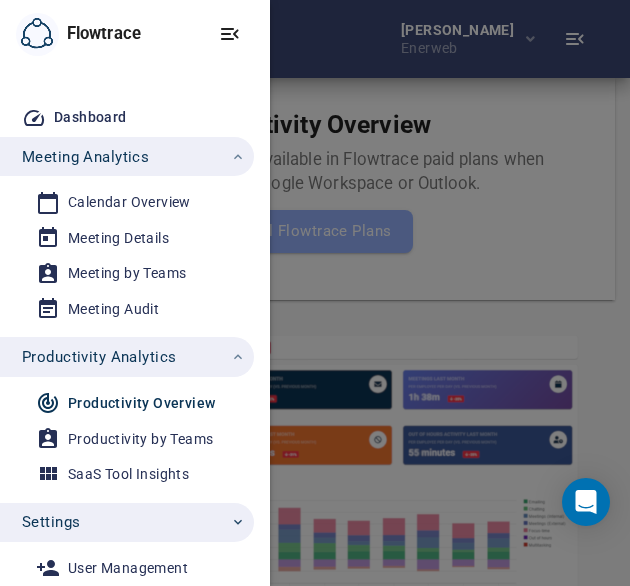 click at bounding box center (315, 293) 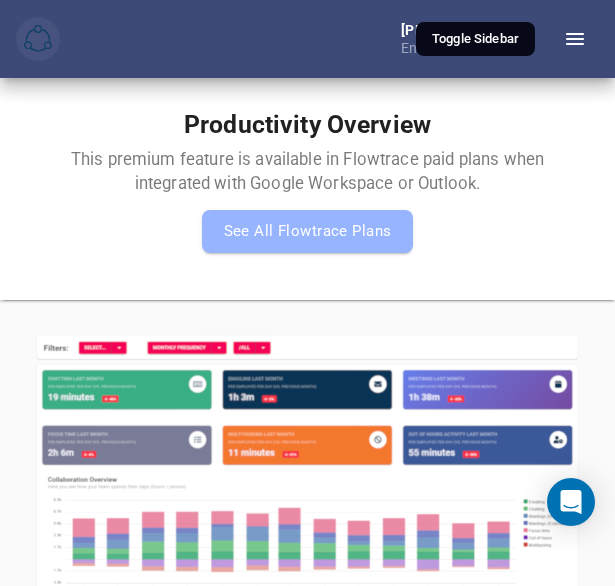 click 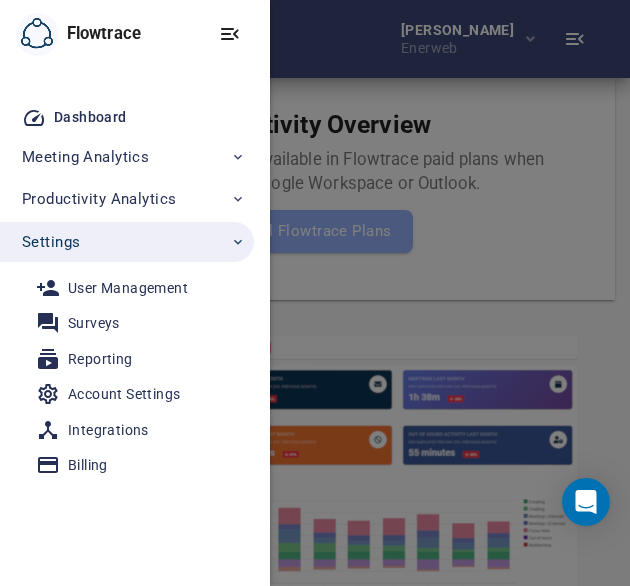 click at bounding box center (315, 293) 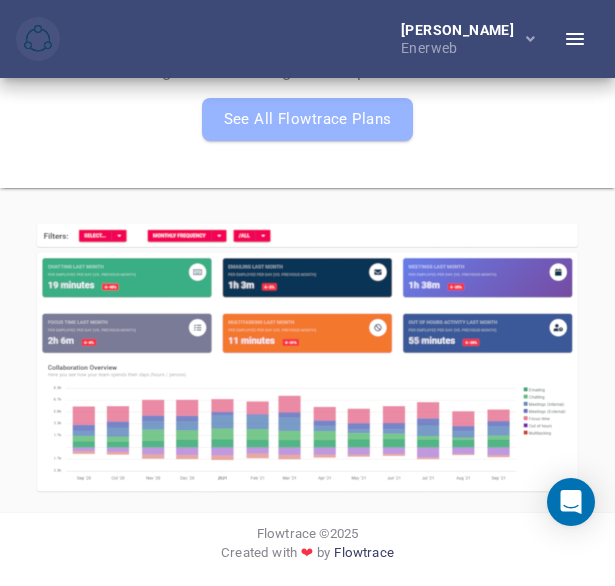 scroll, scrollTop: 0, scrollLeft: 0, axis: both 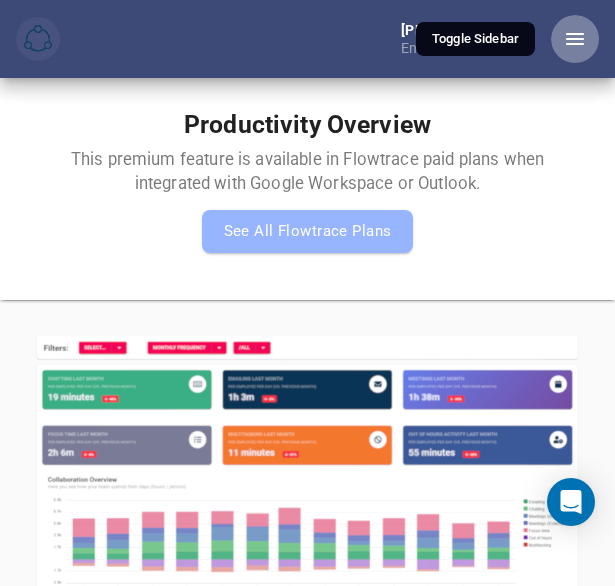 click 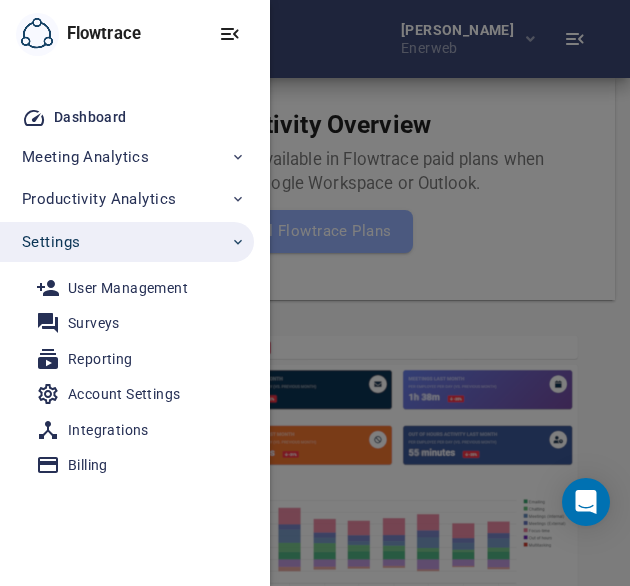 click on "Productivity Analytics" at bounding box center (99, 199) 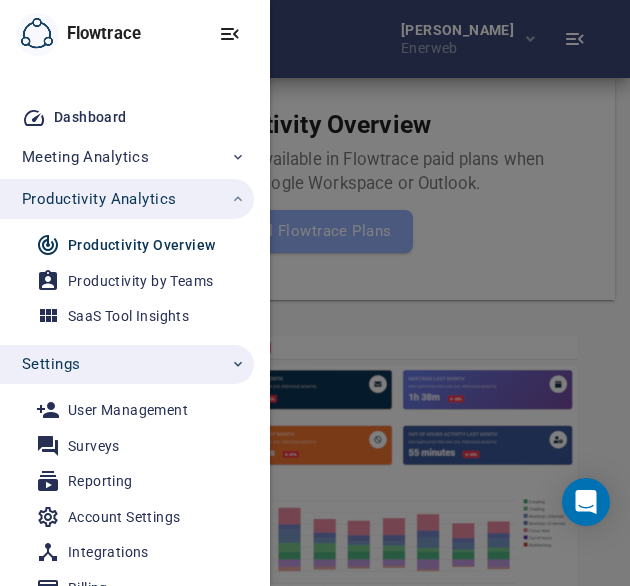 click on "Meeting Analytics" at bounding box center [85, 157] 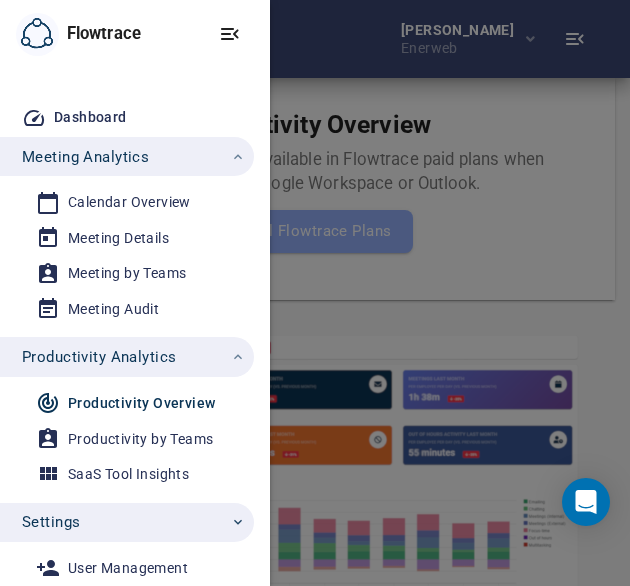 click on "Calendar Overview" at bounding box center (129, 202) 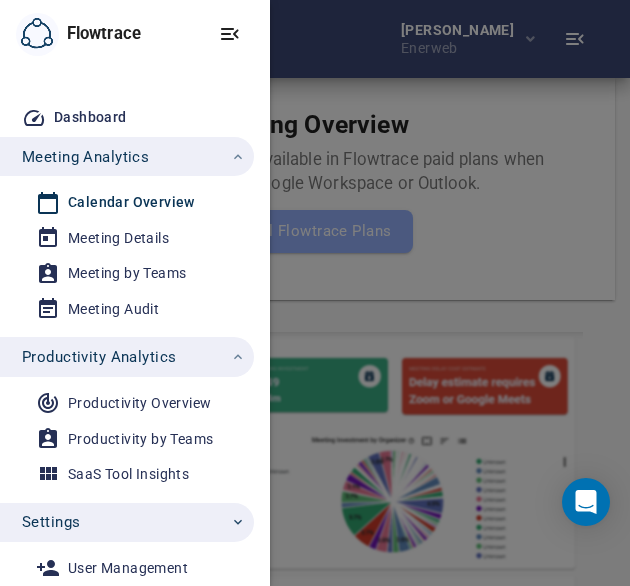 click at bounding box center (315, 293) 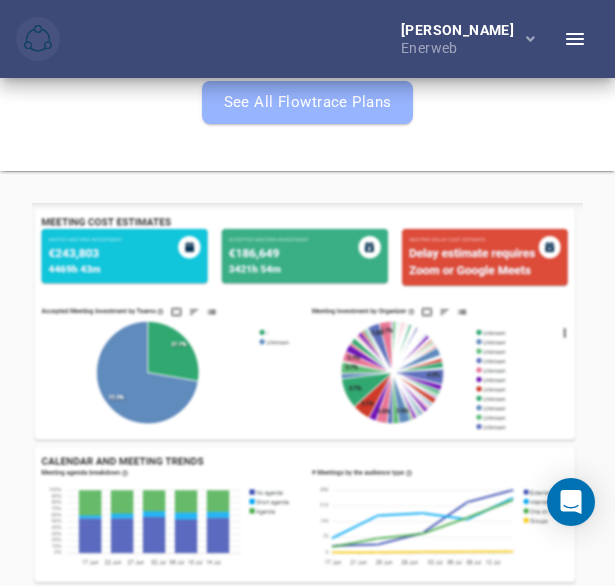 scroll, scrollTop: 0, scrollLeft: 0, axis: both 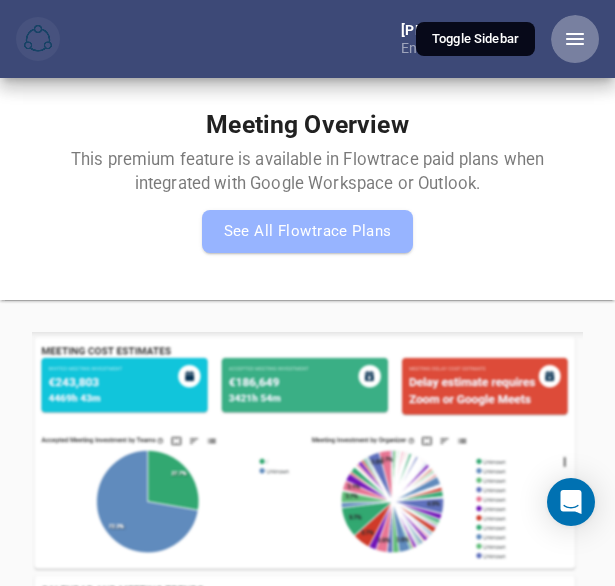 click 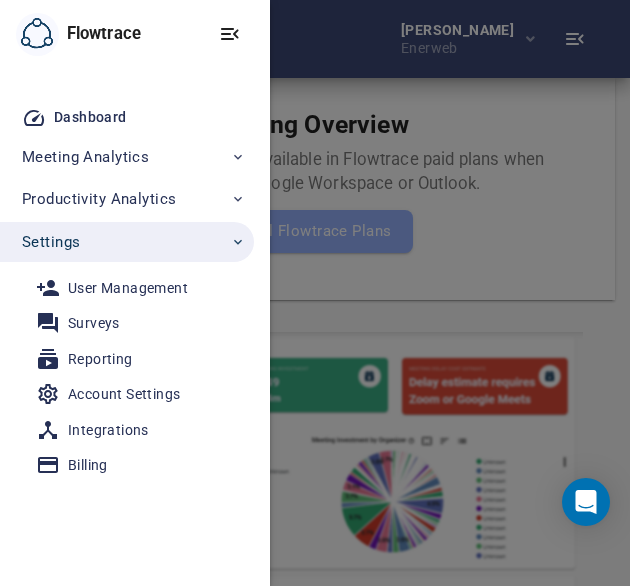 click on "Dashboard" at bounding box center [90, 117] 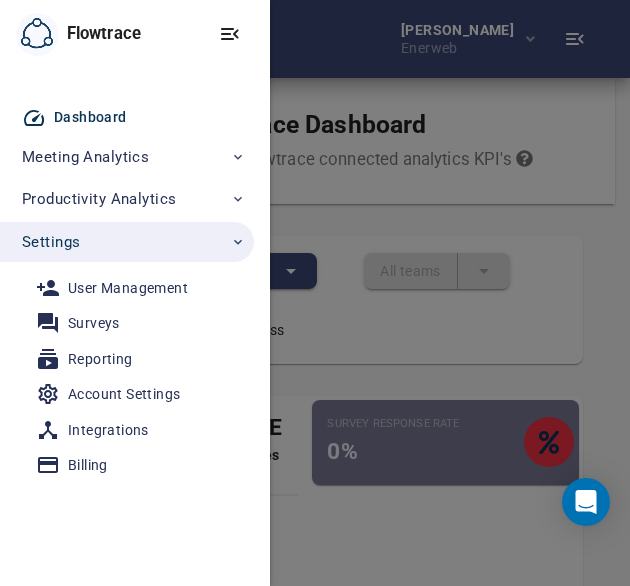 click at bounding box center [315, 293] 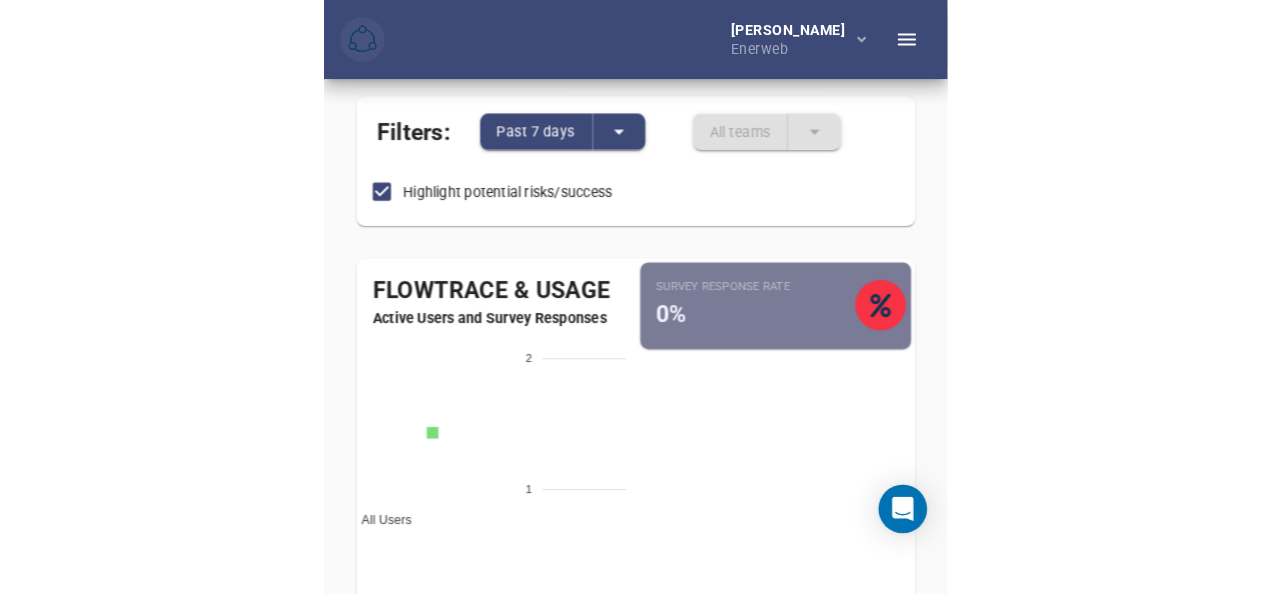 scroll, scrollTop: 0, scrollLeft: 0, axis: both 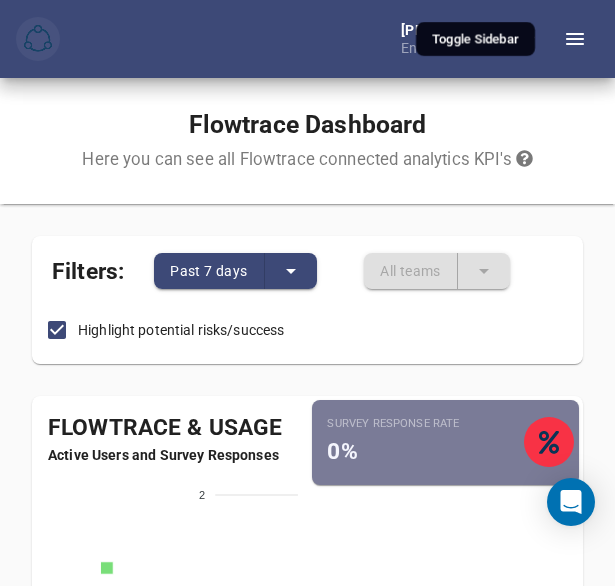 click 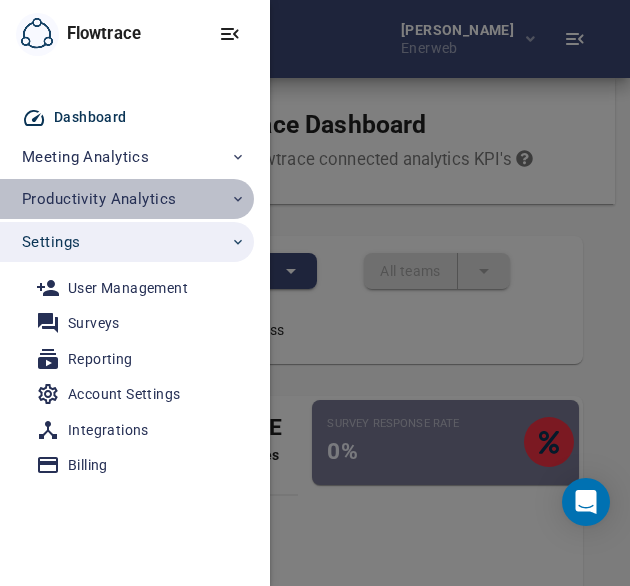 click on "Productivity Analytics" at bounding box center (99, 199) 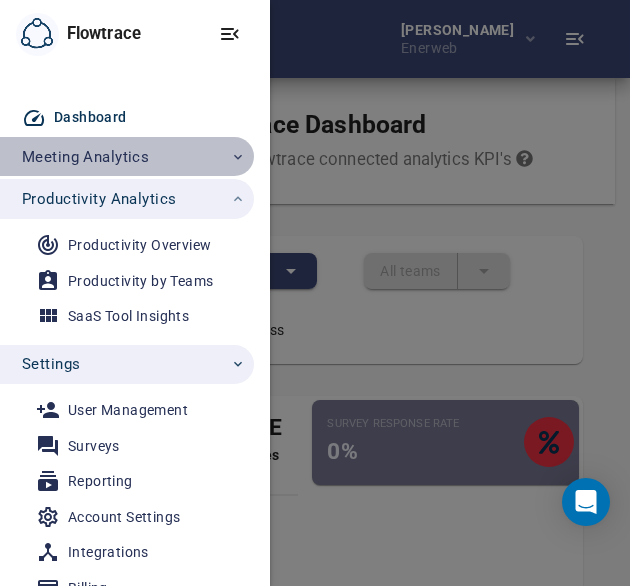 click on "Meeting Analytics" at bounding box center (85, 157) 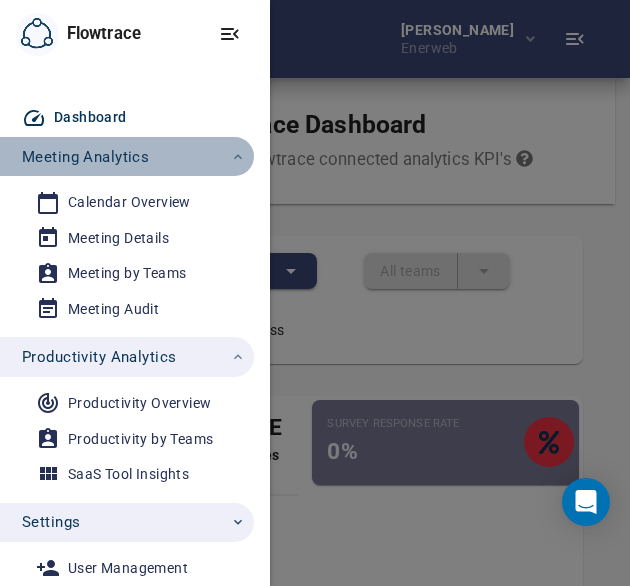 click on "Meeting Analytics" at bounding box center (85, 157) 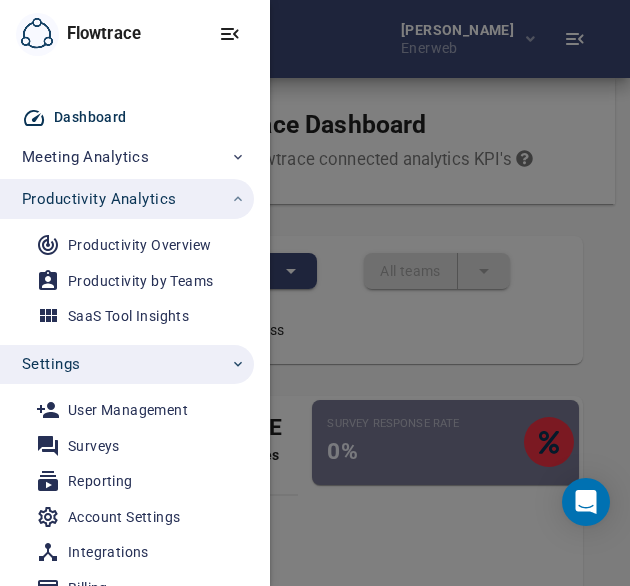 click on "Productivity Analytics" at bounding box center (99, 199) 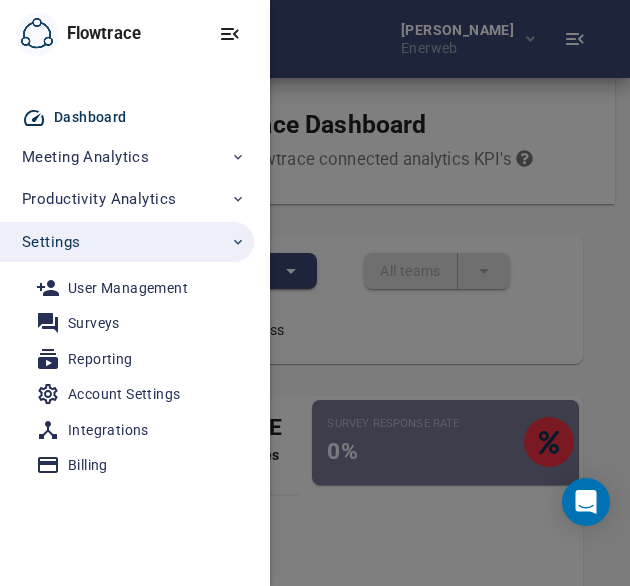 click on "Surveys" at bounding box center (94, 323) 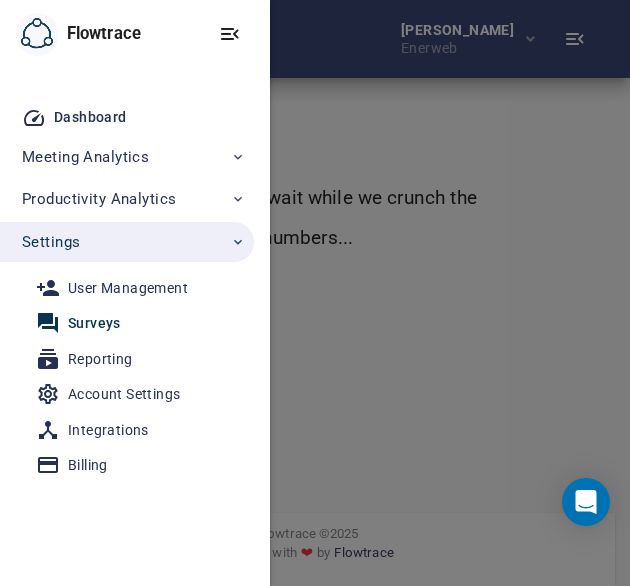 click at bounding box center (315, 293) 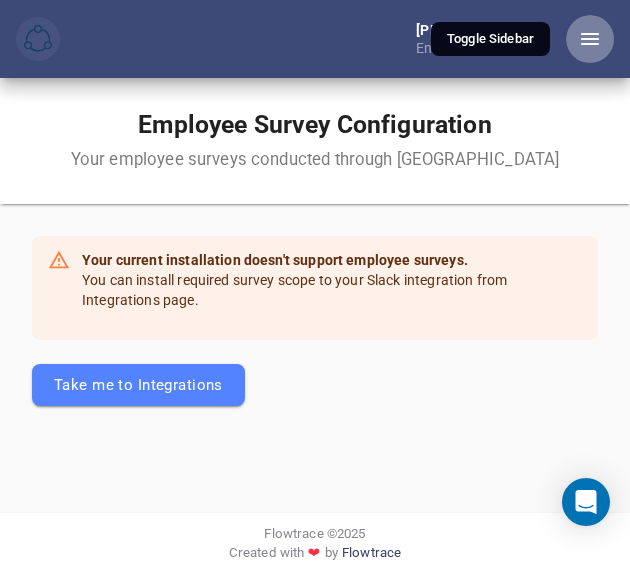 click 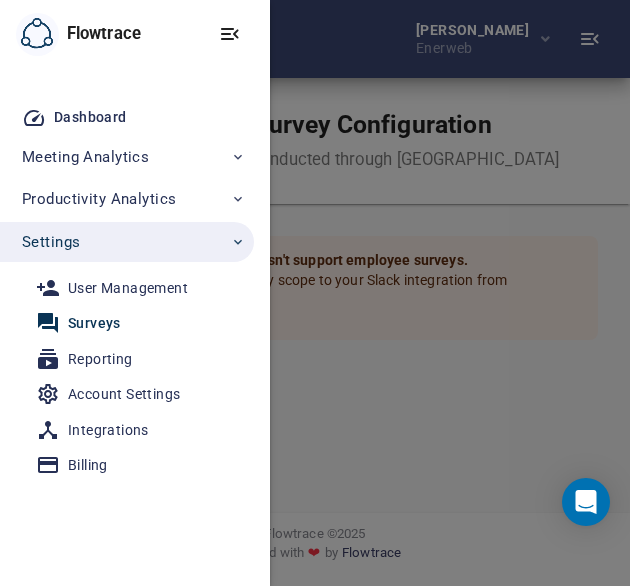 click on "Reporting" at bounding box center [100, 359] 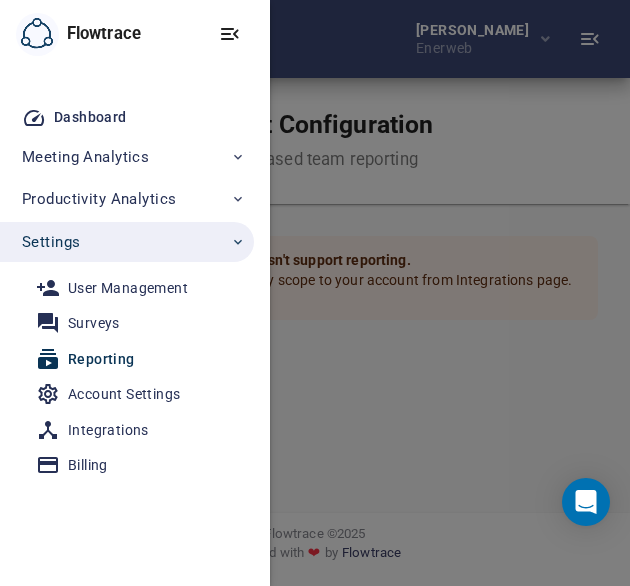 click at bounding box center (315, 293) 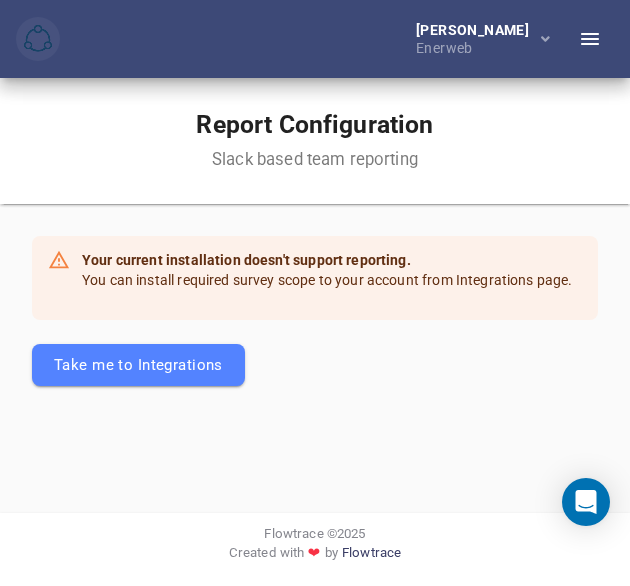 click on "Report Configuration Slack based team reporting" at bounding box center [315, 141] 